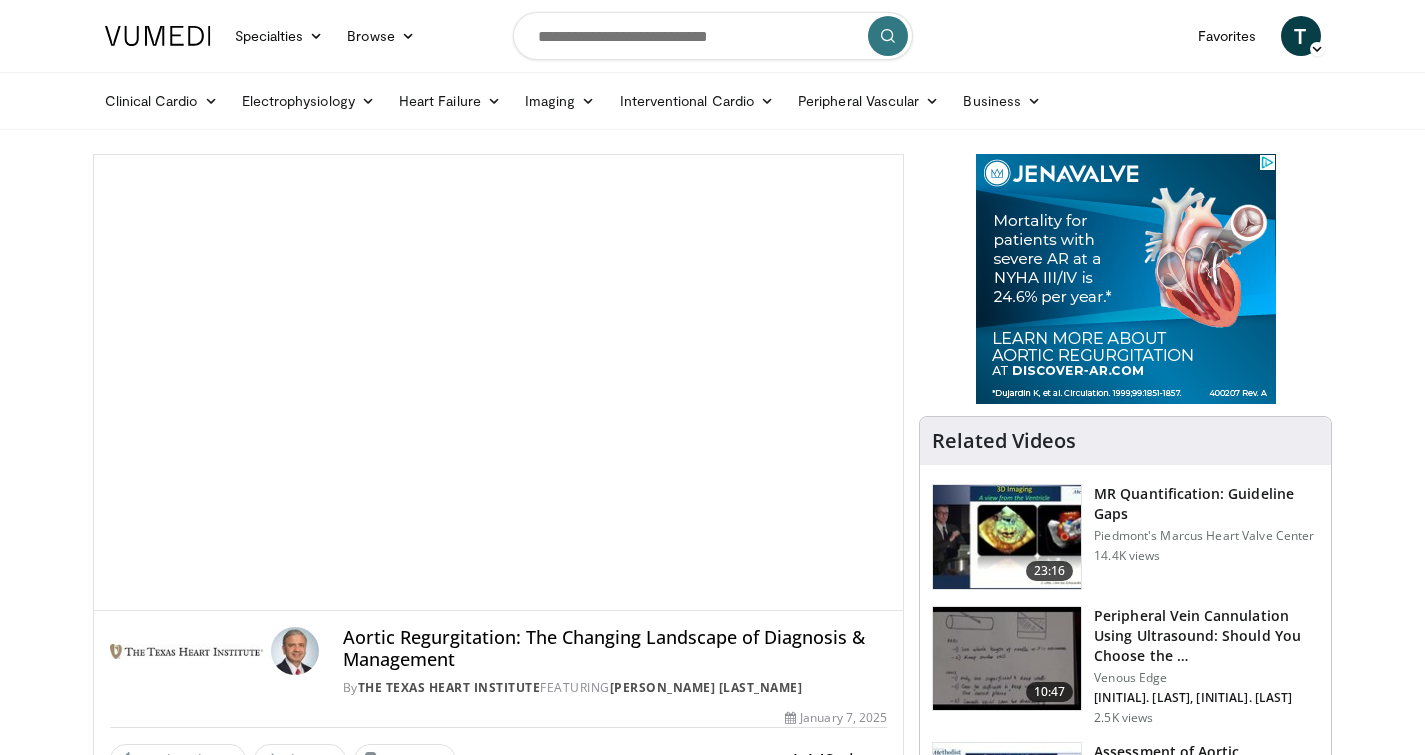 scroll, scrollTop: 0, scrollLeft: 0, axis: both 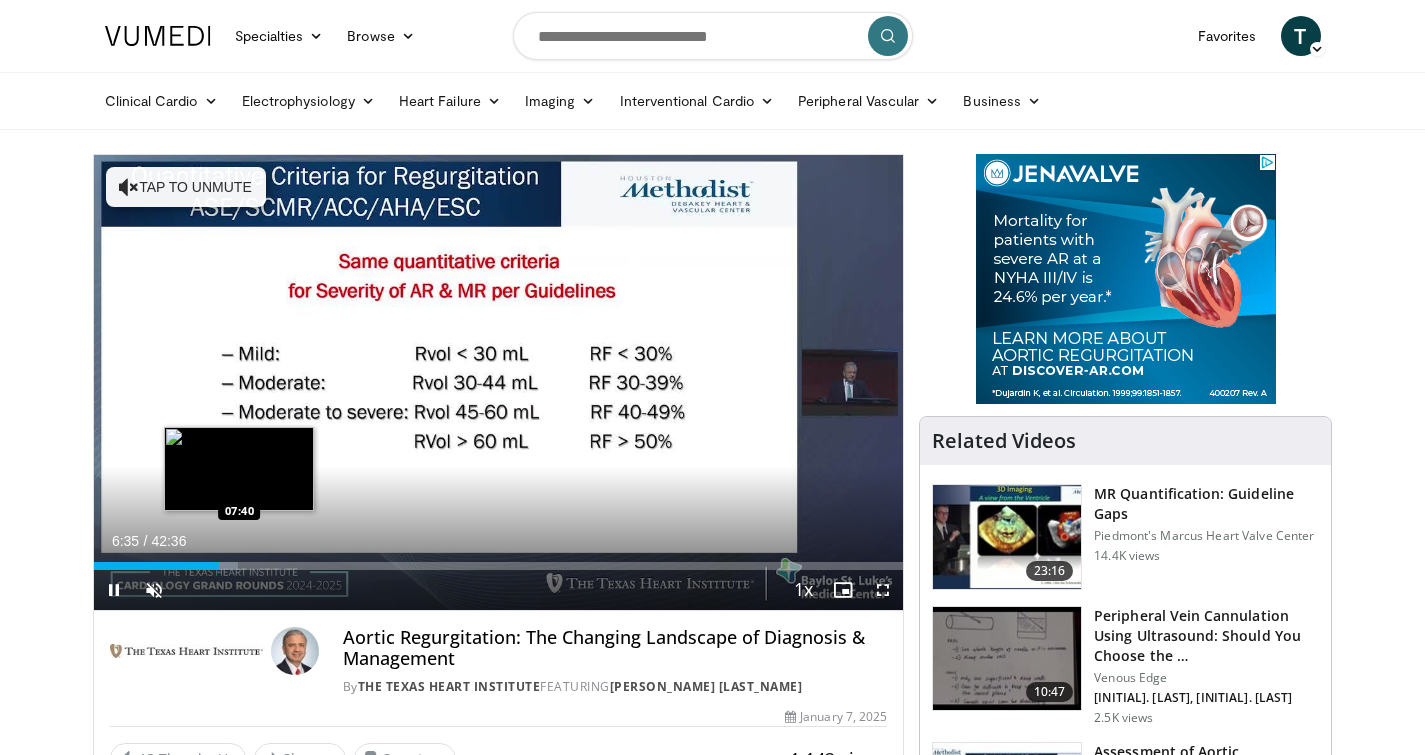 click on "Loaded :  17.85% 06:35 07:40" at bounding box center (499, 566) 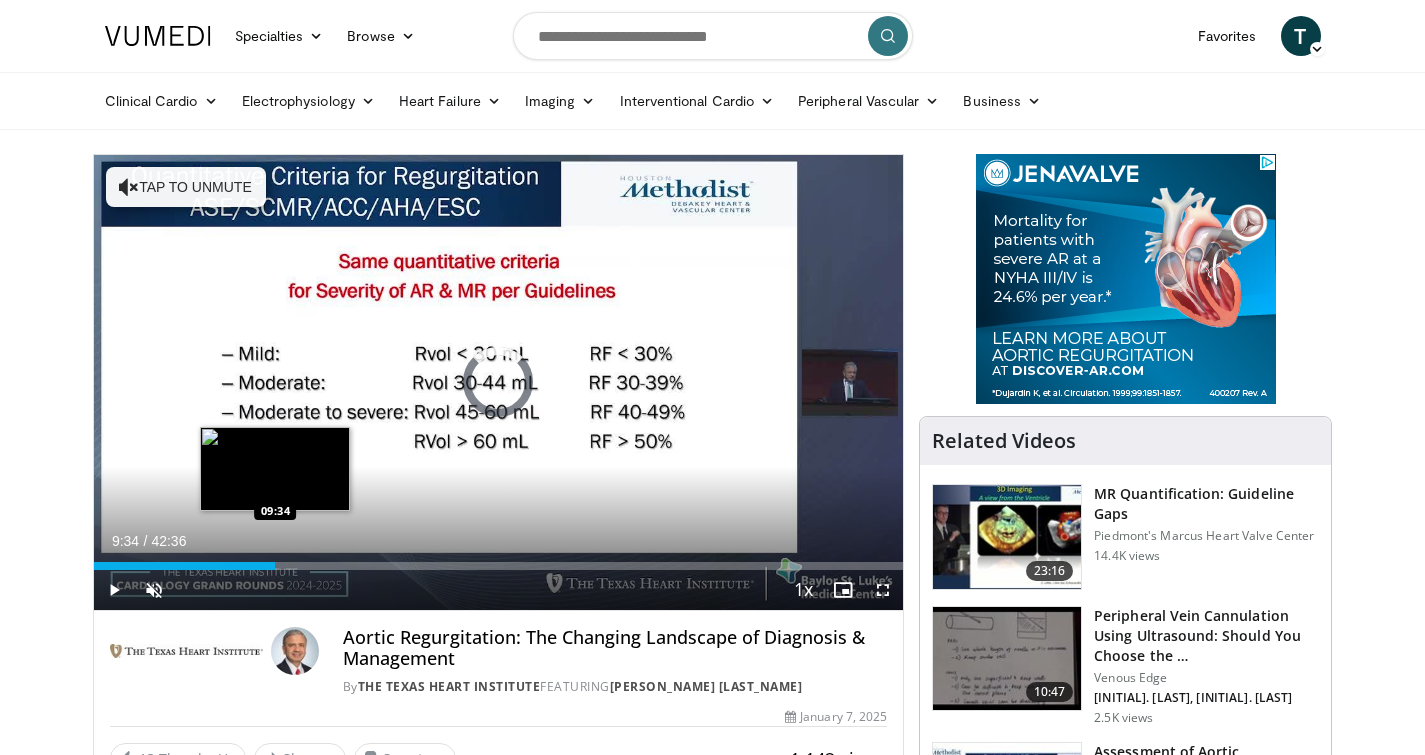 click on "Loaded :  20.95% 07:55 09:34" at bounding box center [499, 566] 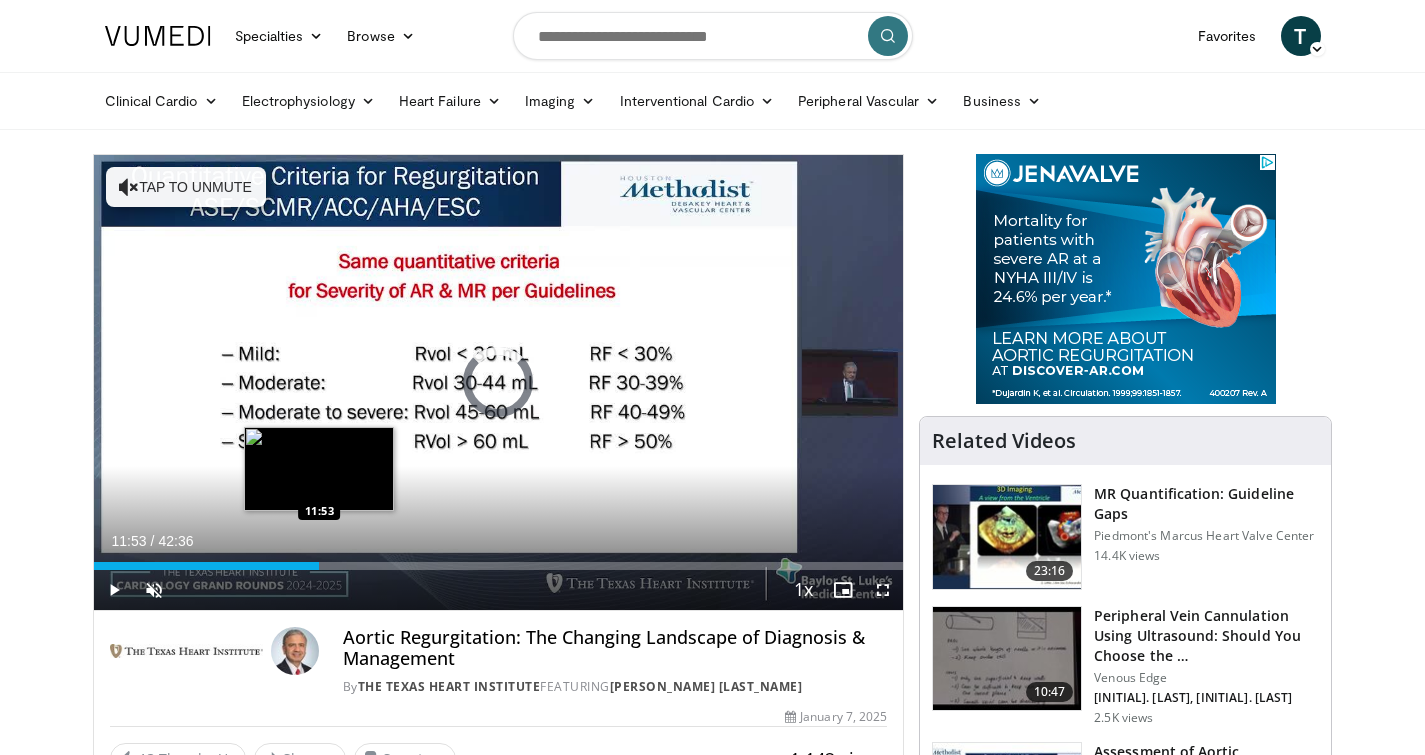 click on "Loaded :  25.06% 11:53 11:53" at bounding box center (499, 566) 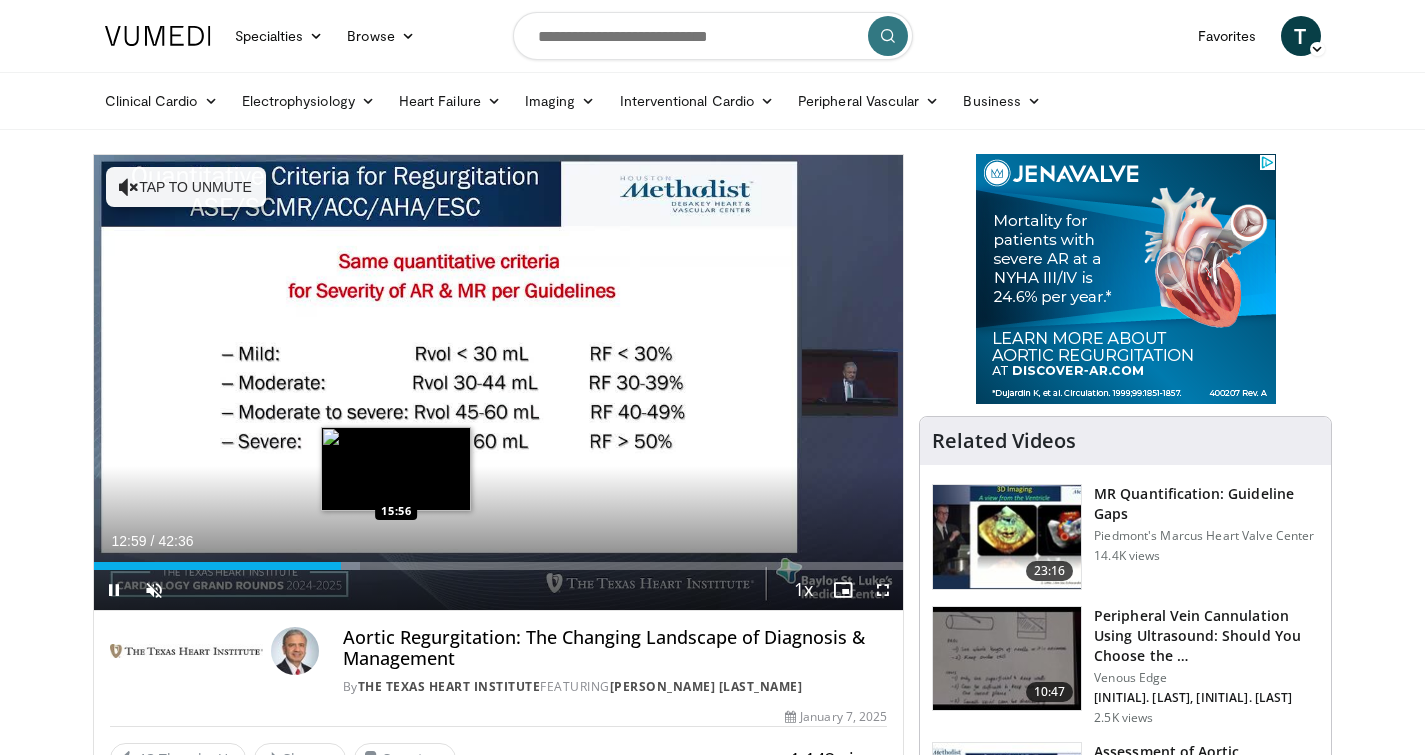 click on "Loaded :  32.89% 13:00 15:56" at bounding box center [499, 566] 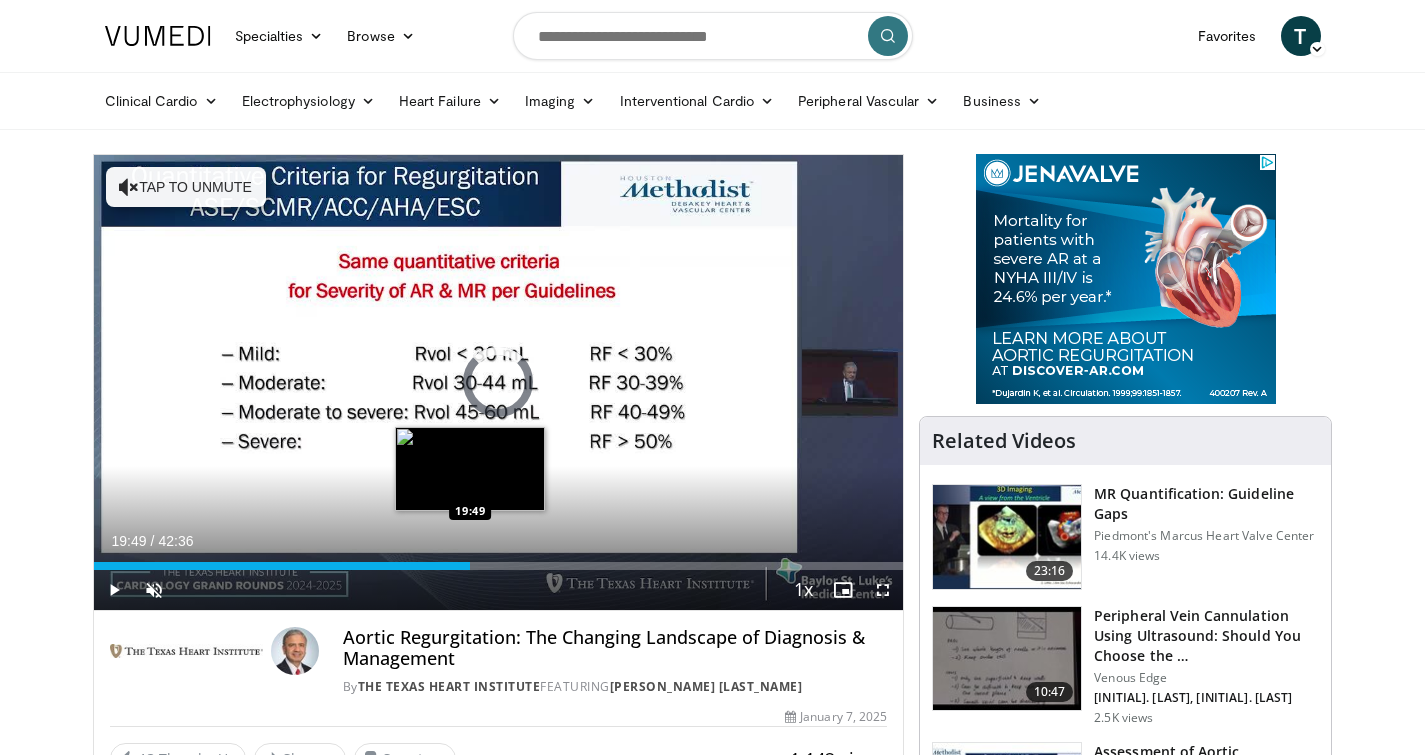 click on "Loaded :  41.12% 19:49 19:49" at bounding box center (499, 566) 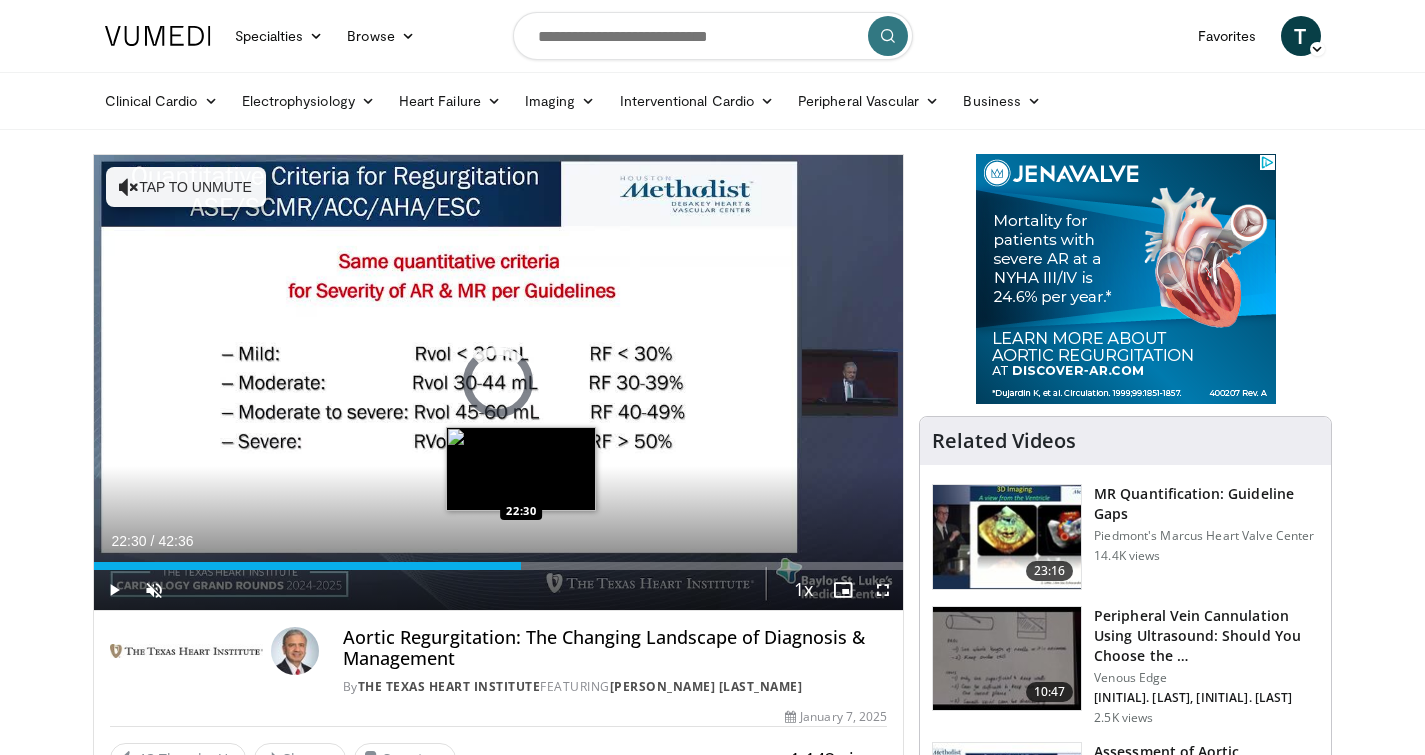 click on "Loaded :  0.00% 22:30 22:30" at bounding box center [499, 566] 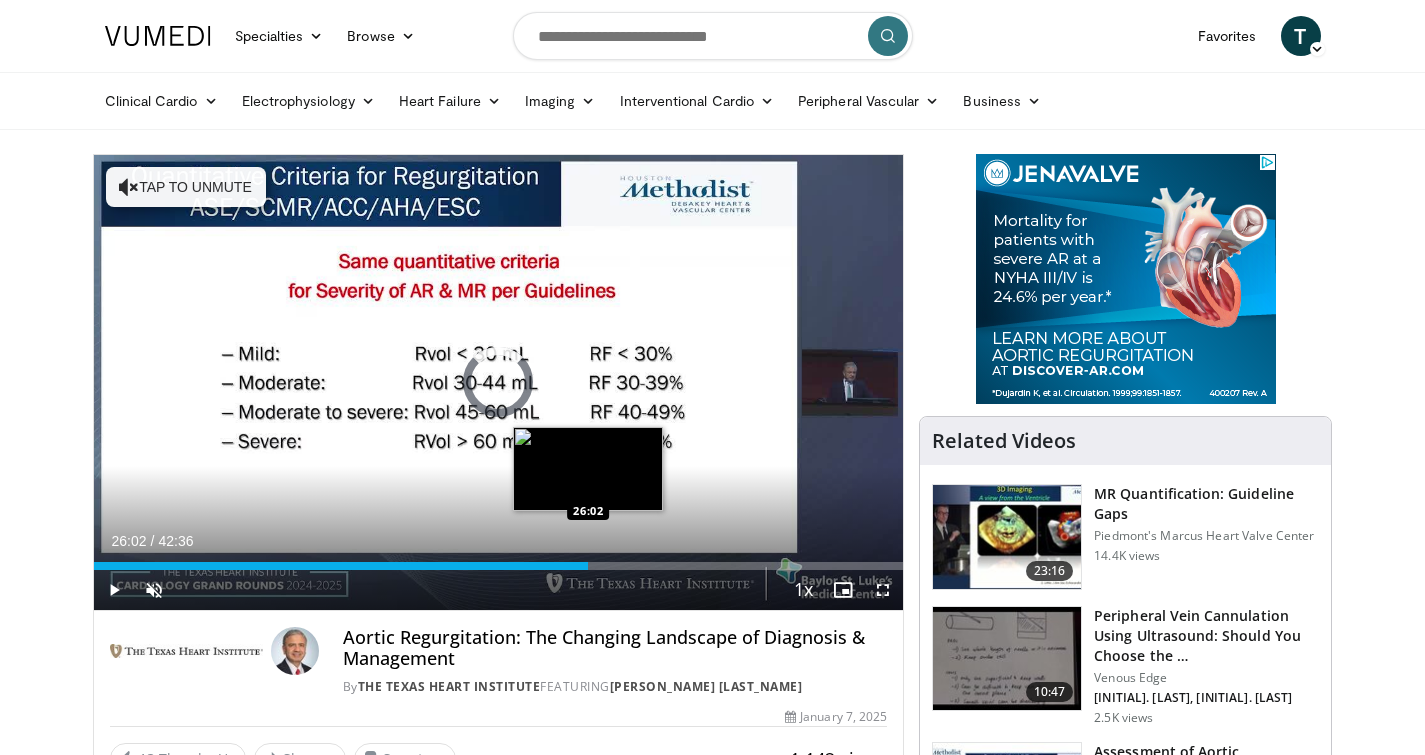 click on "Loaded :  0.00% 26:02 26:02" at bounding box center [499, 560] 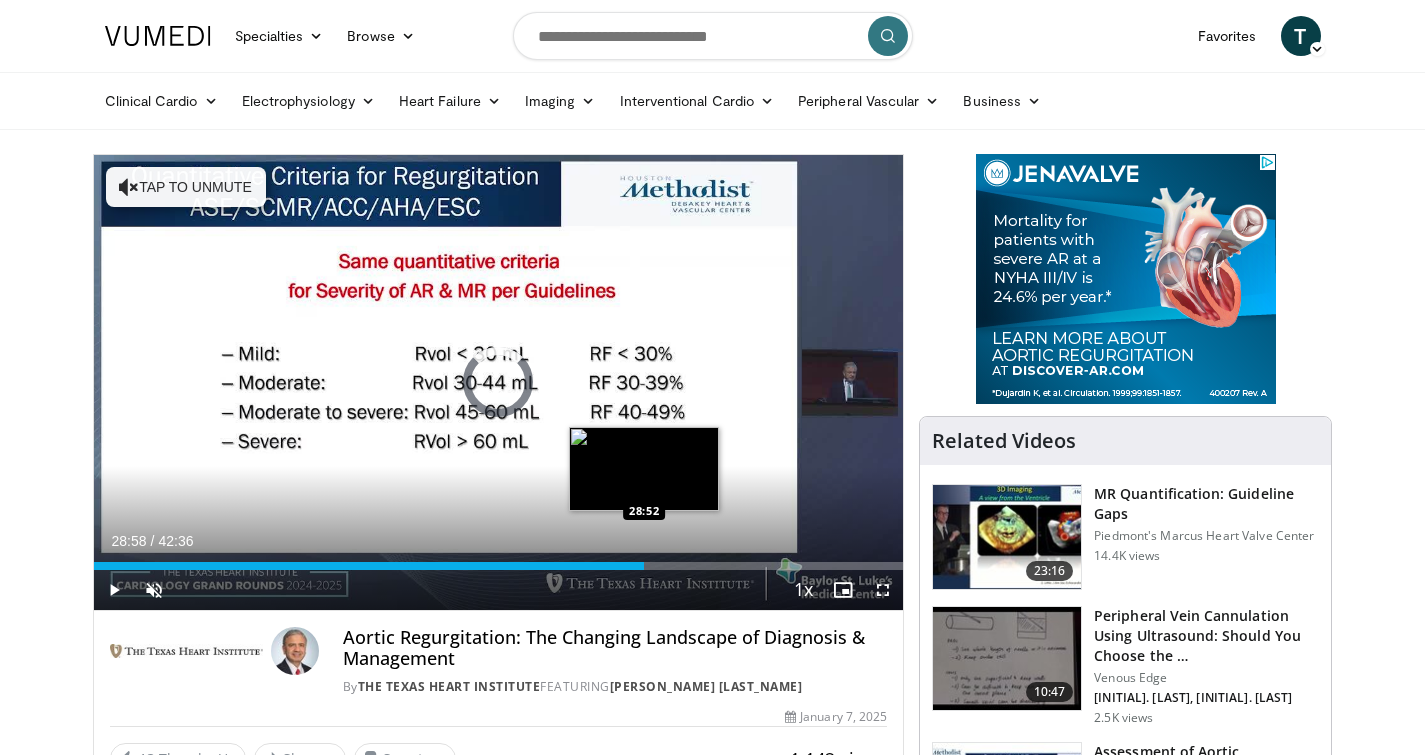 click on "Loaded :  63.83% 28:58 28:52" at bounding box center [499, 560] 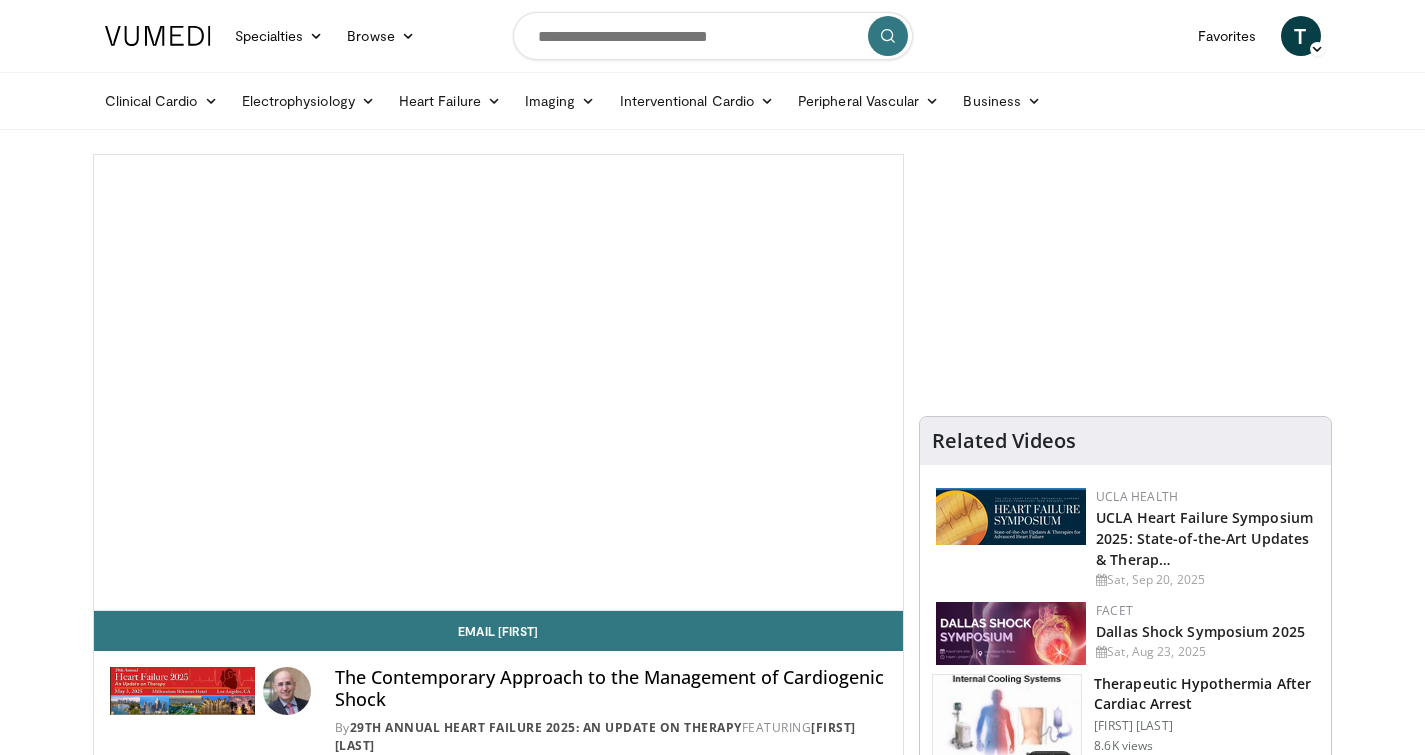 scroll, scrollTop: 0, scrollLeft: 0, axis: both 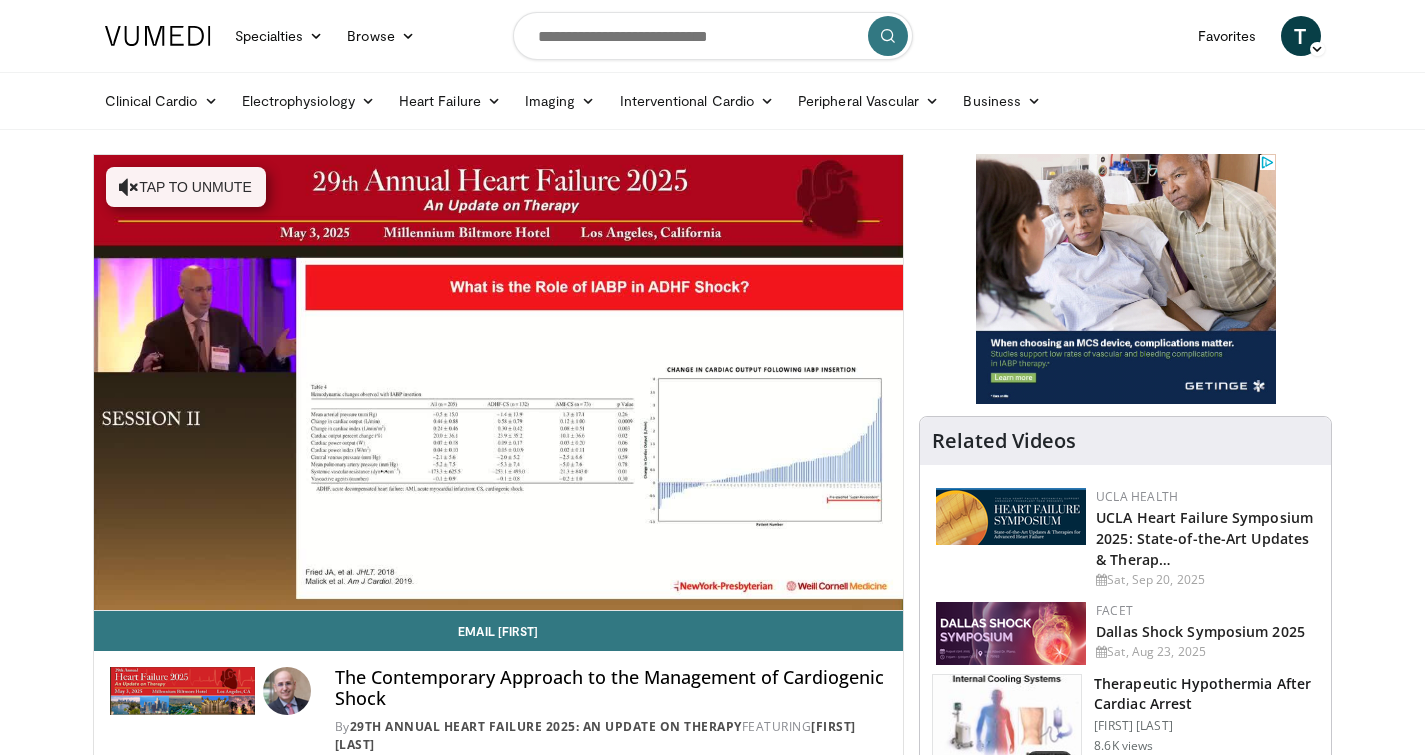 click on "**********" at bounding box center (499, 383) 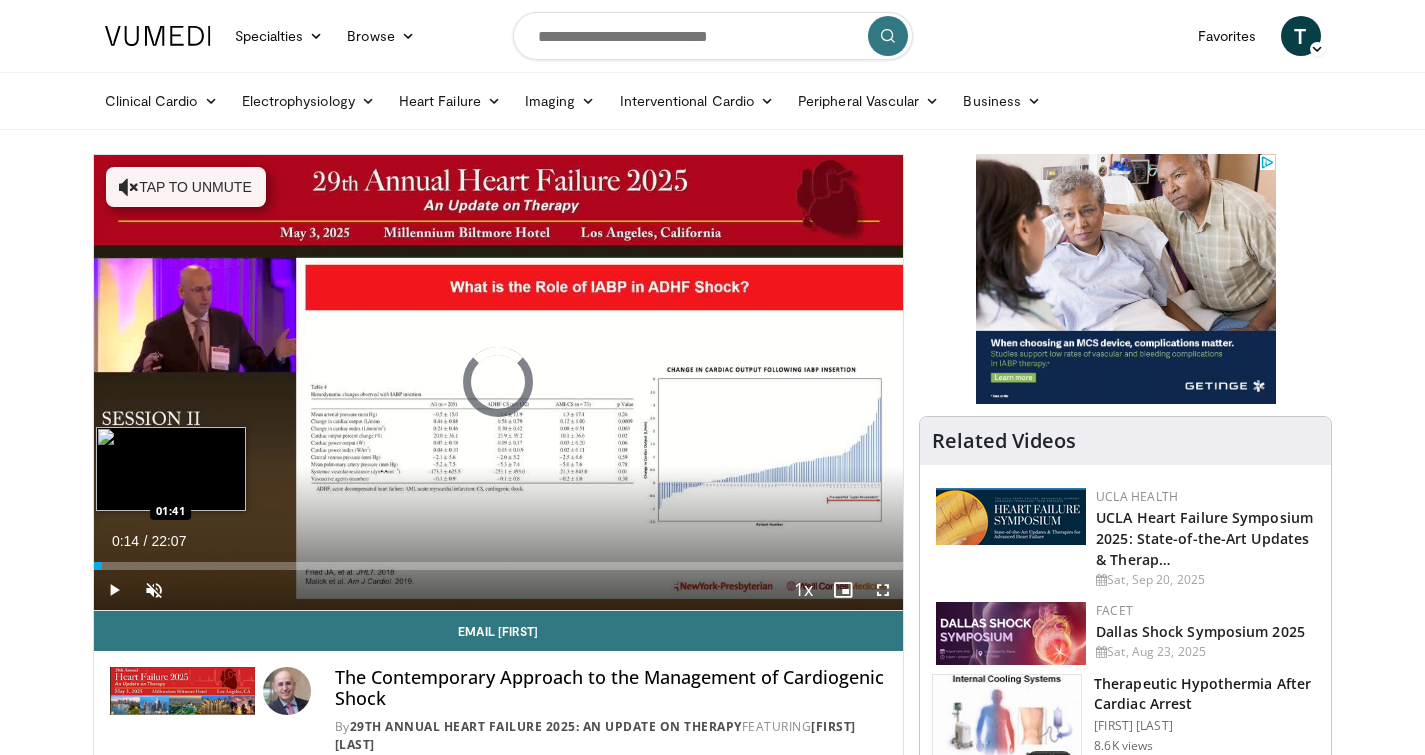 click on "Loaded :  0.00% 00:14 01:41" at bounding box center (499, 566) 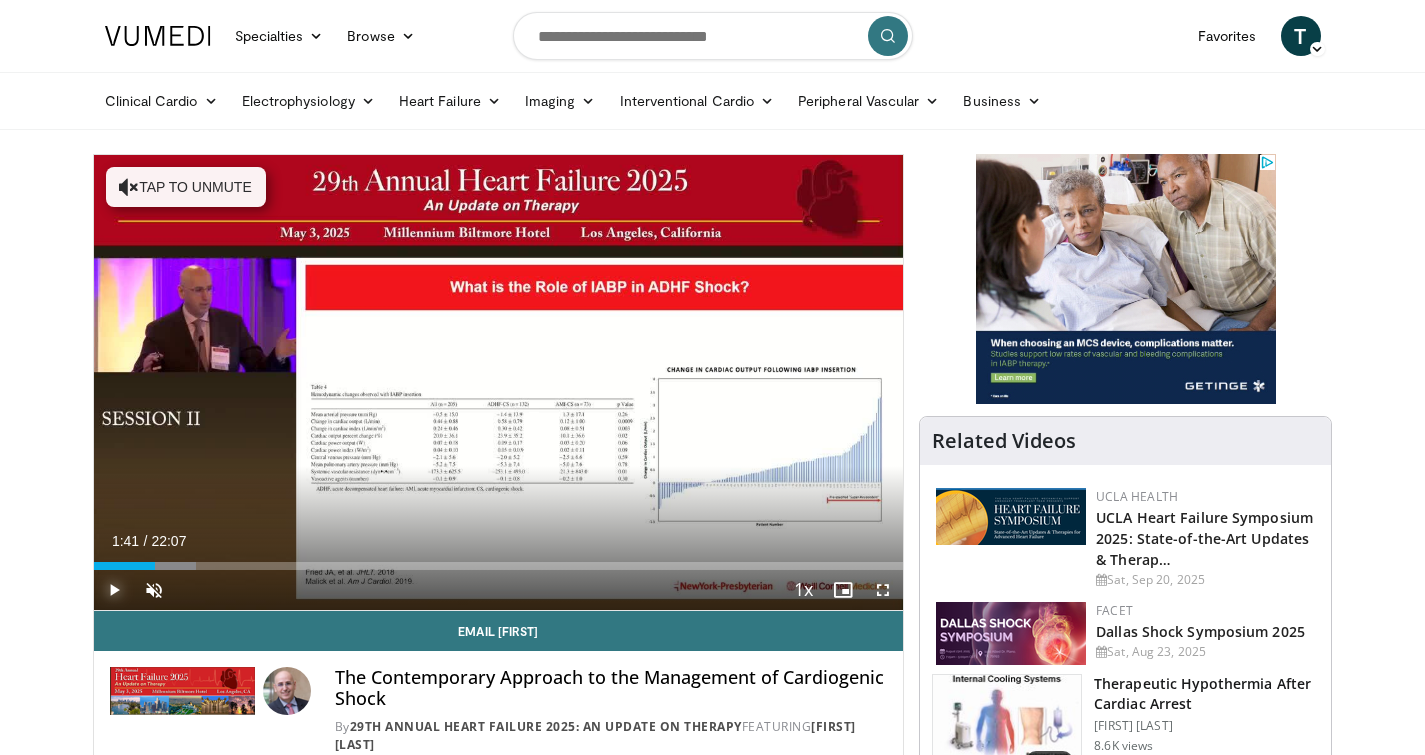 click at bounding box center (114, 590) 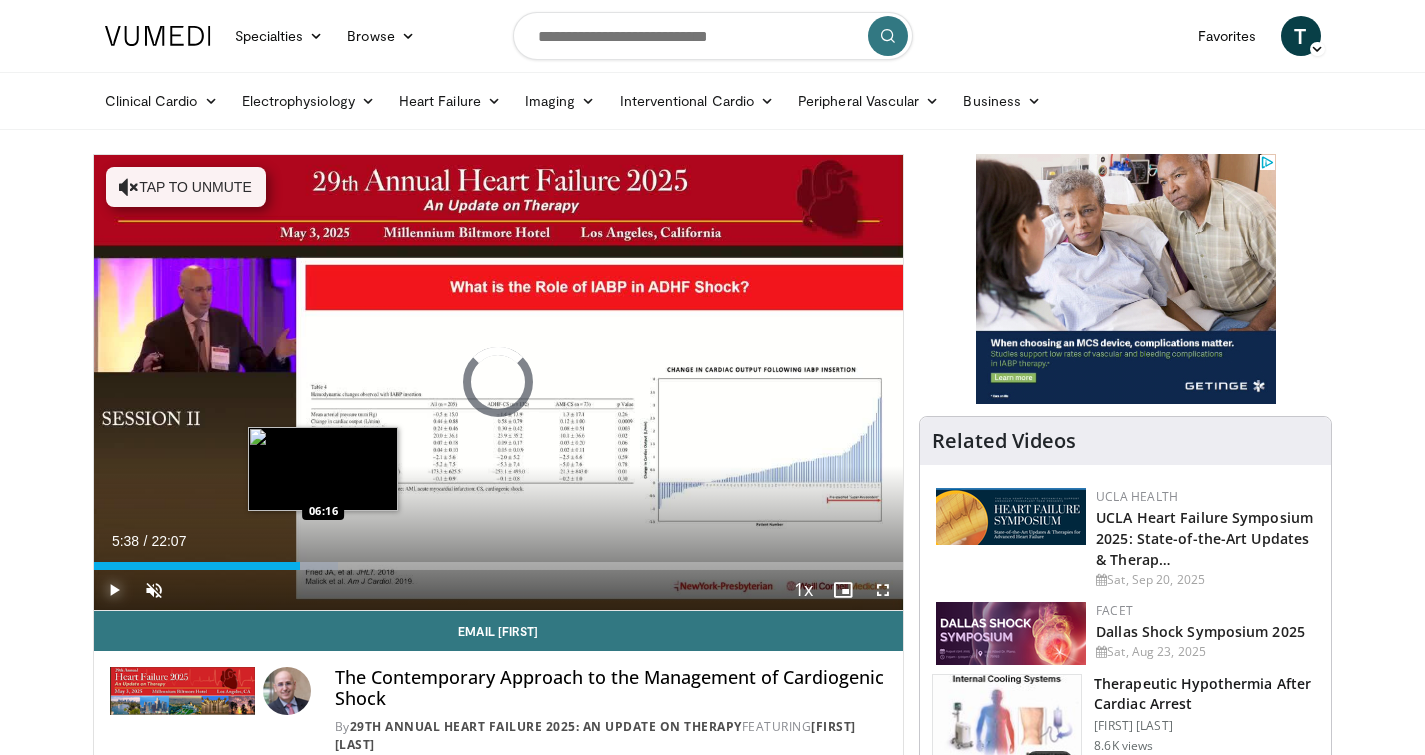 click at bounding box center [309, 566] 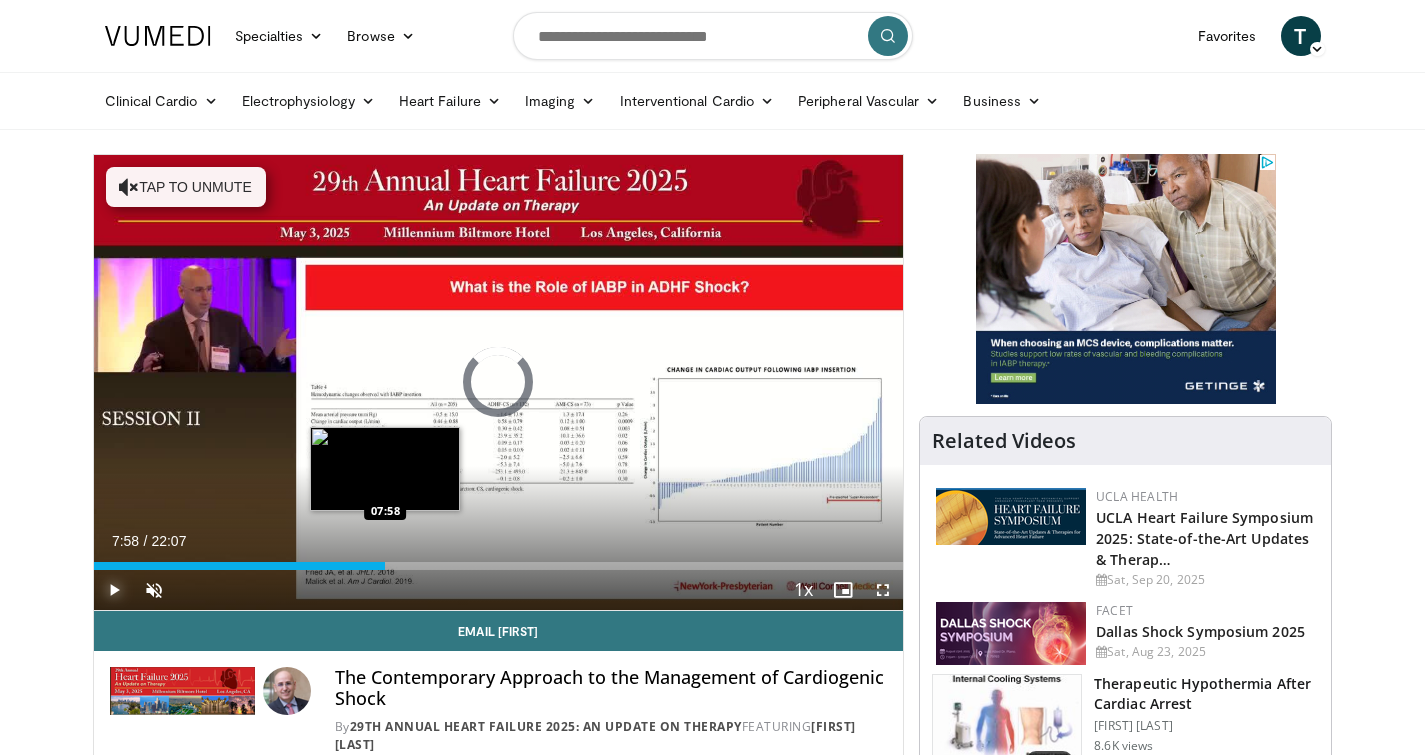 click on "Loaded :  34.70% 06:37 07:58" at bounding box center [499, 566] 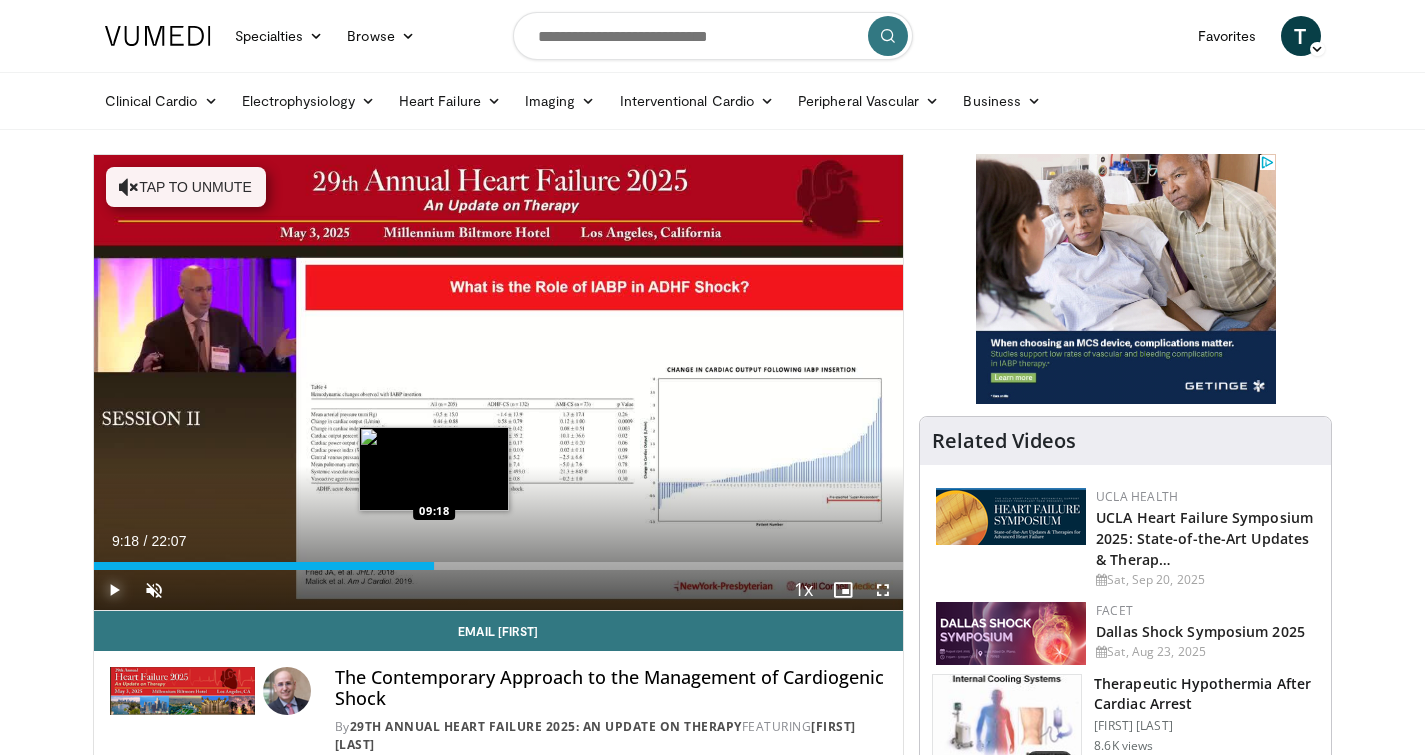 click at bounding box center (410, 566) 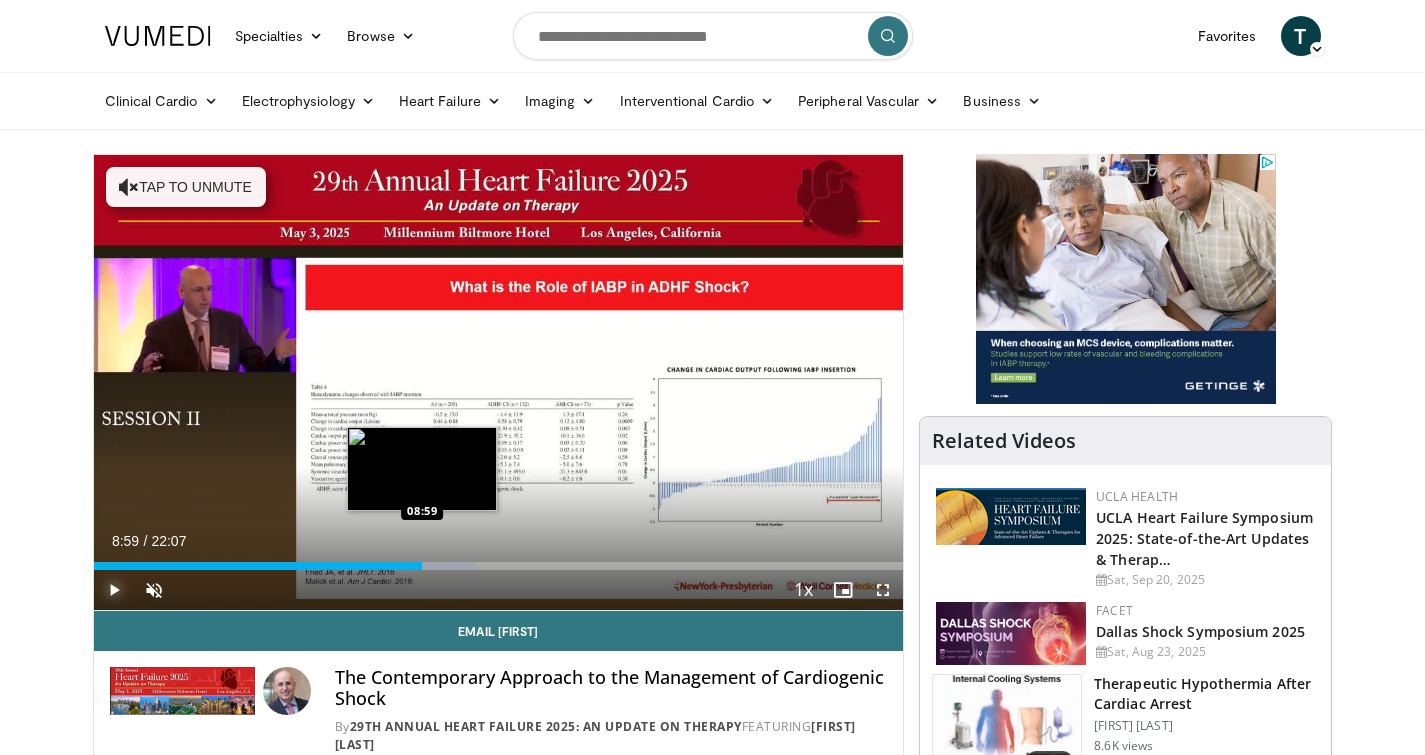 click on "Loaded :  47.09% 09:21 08:59" at bounding box center (499, 566) 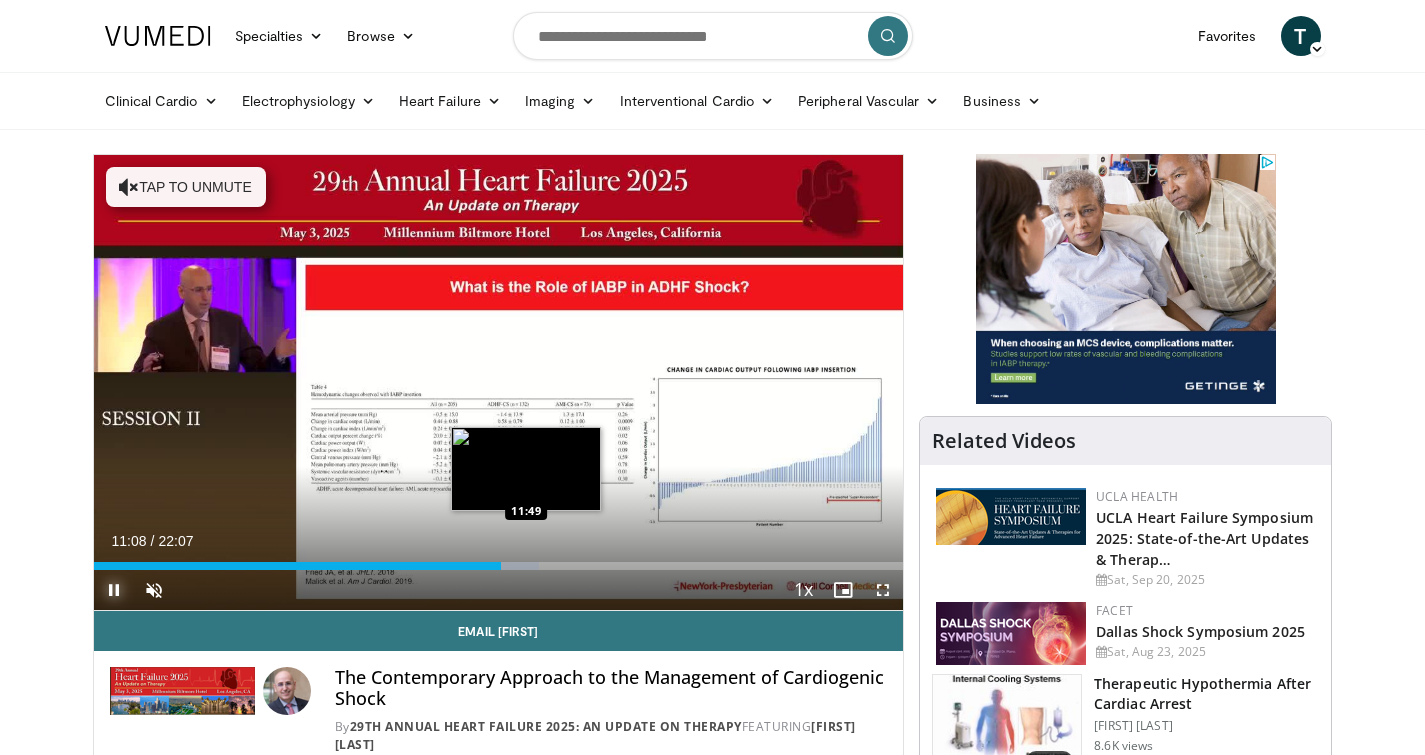 click at bounding box center [510, 566] 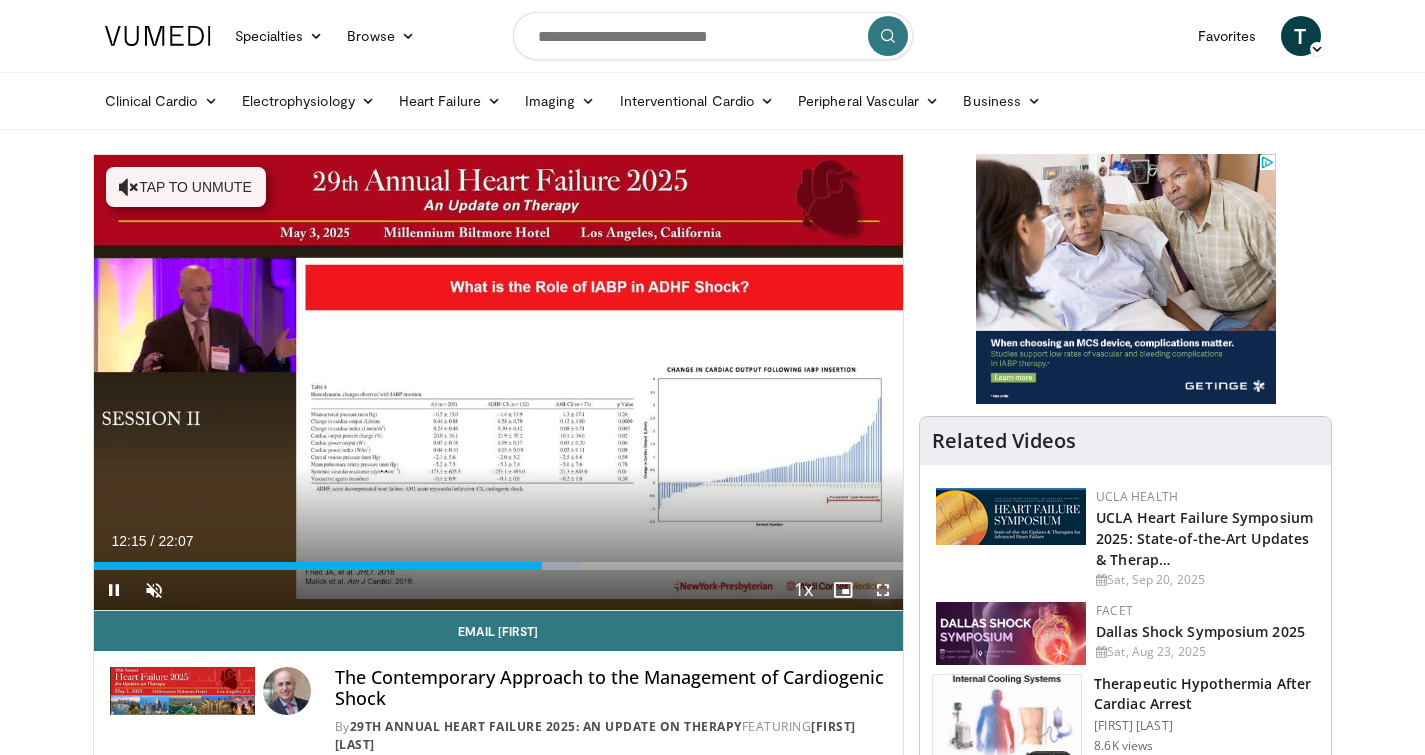 click at bounding box center (883, 590) 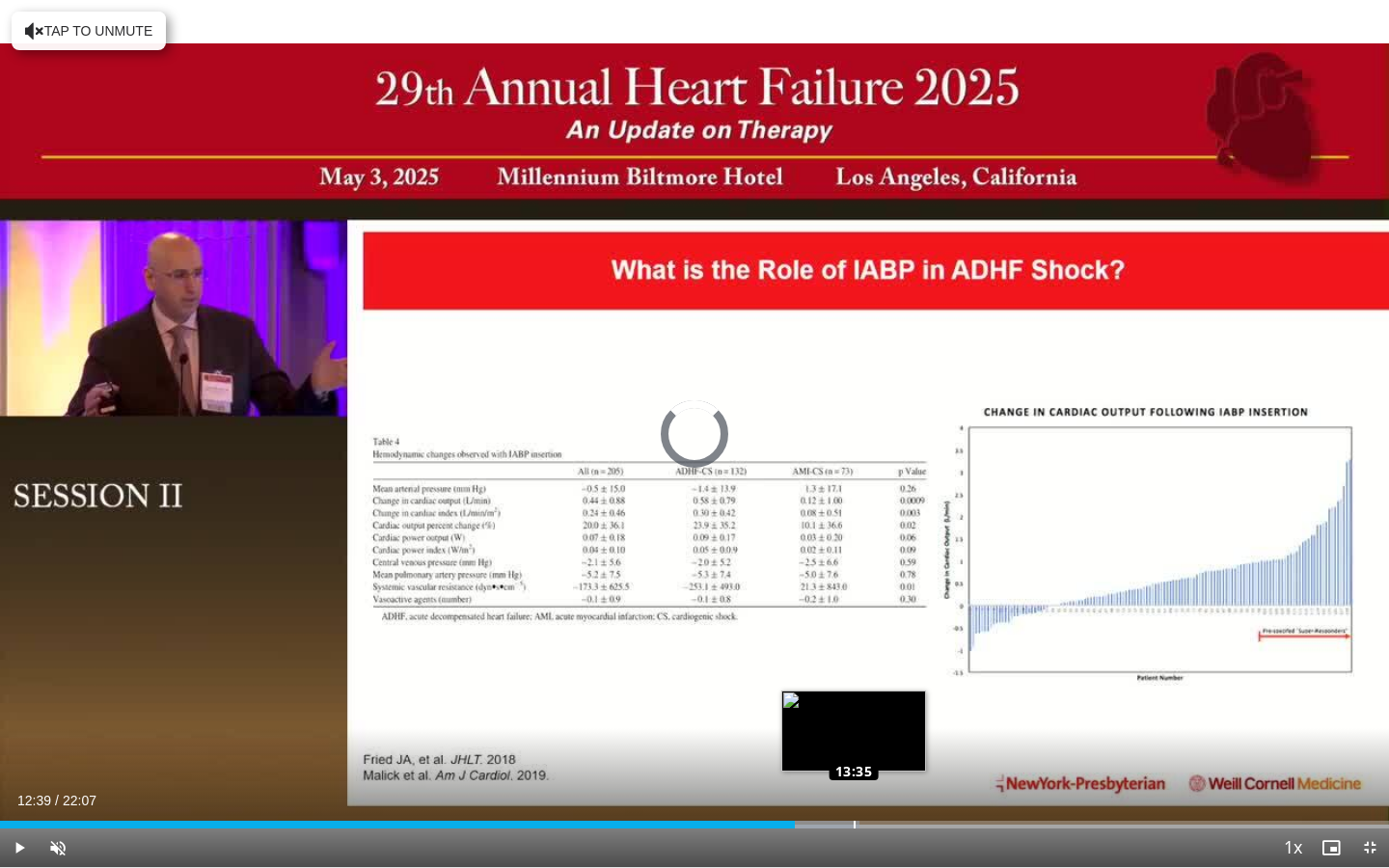 click on "Loaded :  61.85% 13:35 13:35" at bounding box center (694, 825) 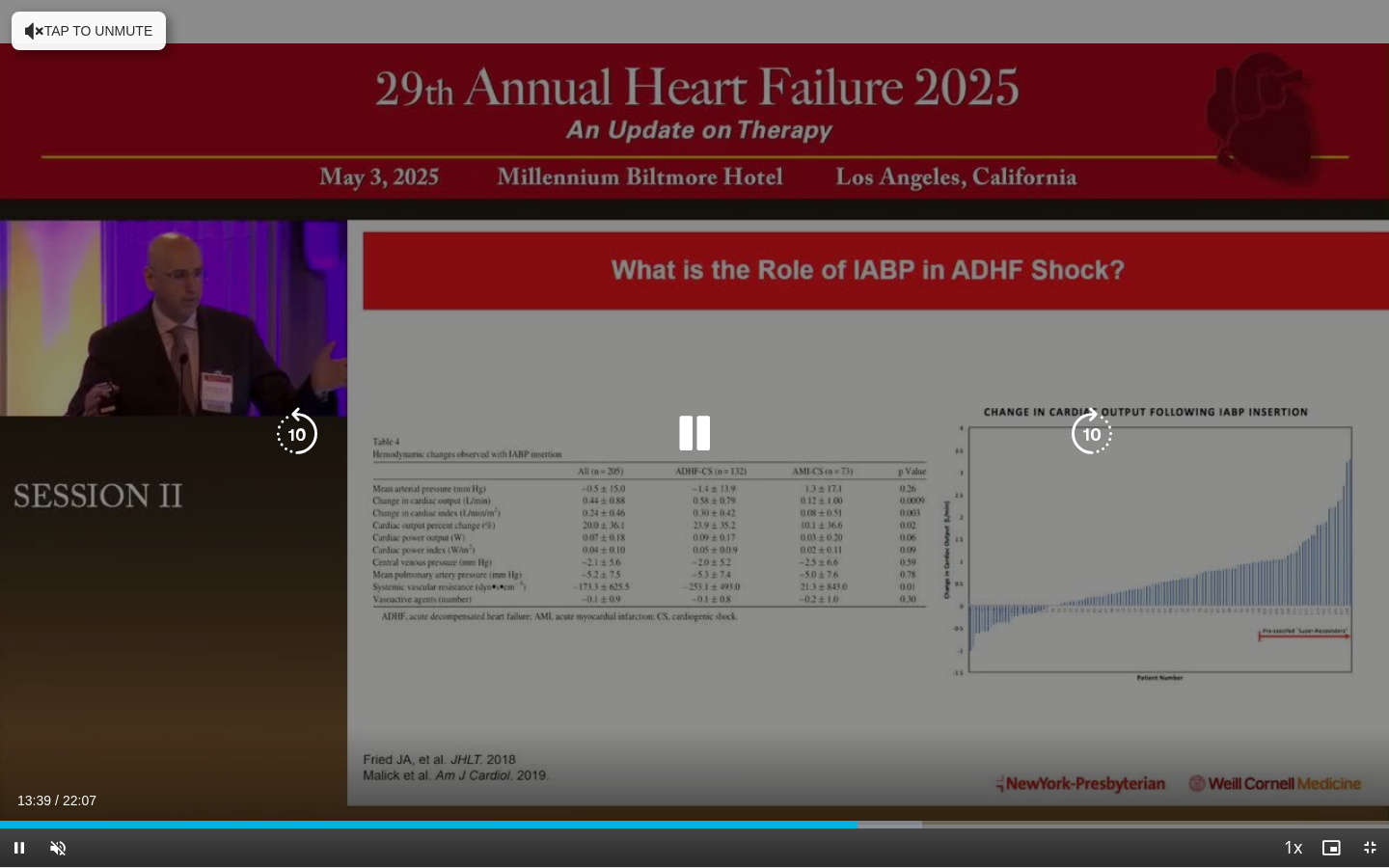 click at bounding box center [694, 434] 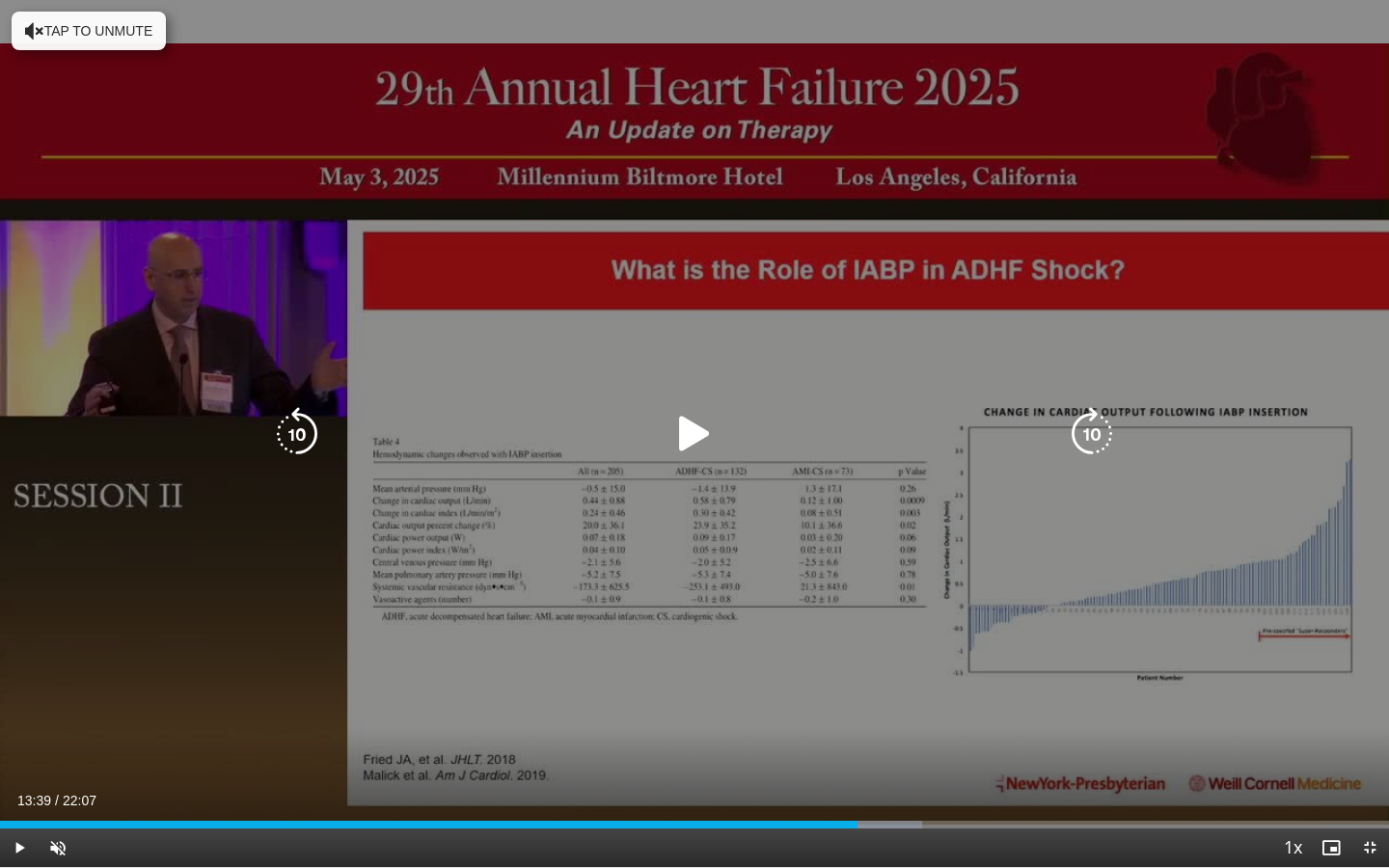 click at bounding box center [694, 434] 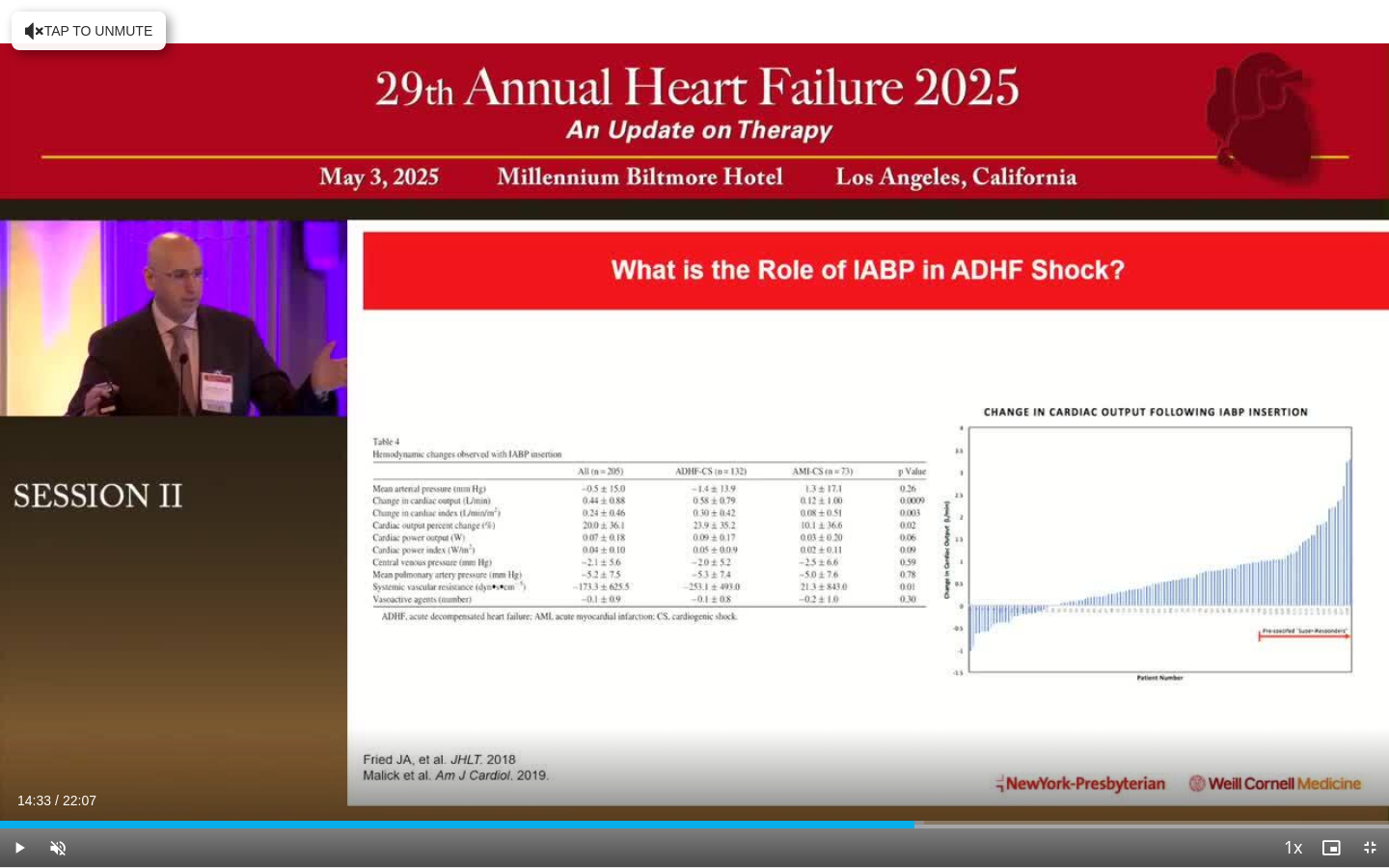 click on "Loaded :  66.53% 14:33 14:33" at bounding box center (694, 819) 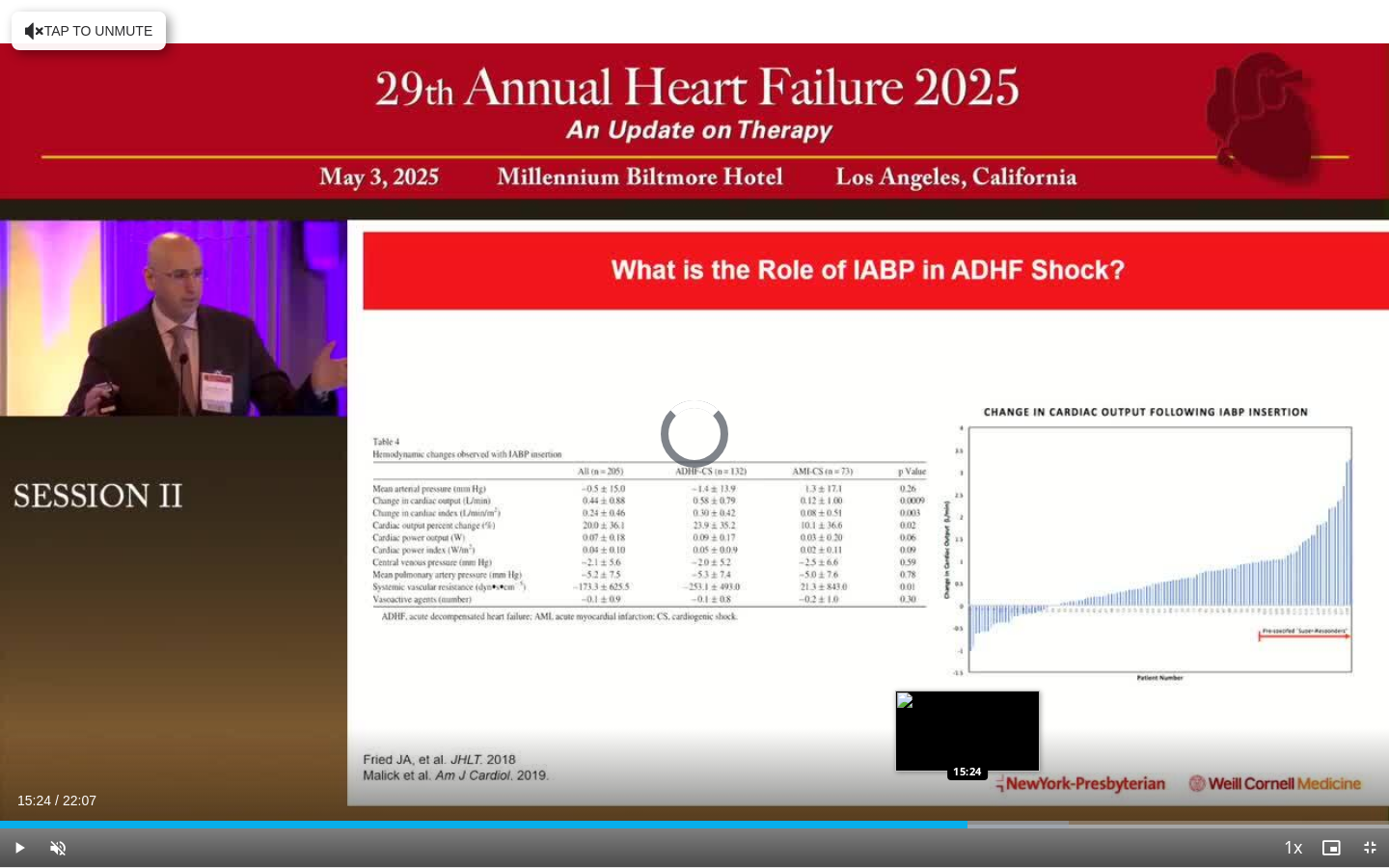 click on "Loaded :  76.94% 15:24 15:24" at bounding box center (694, 825) 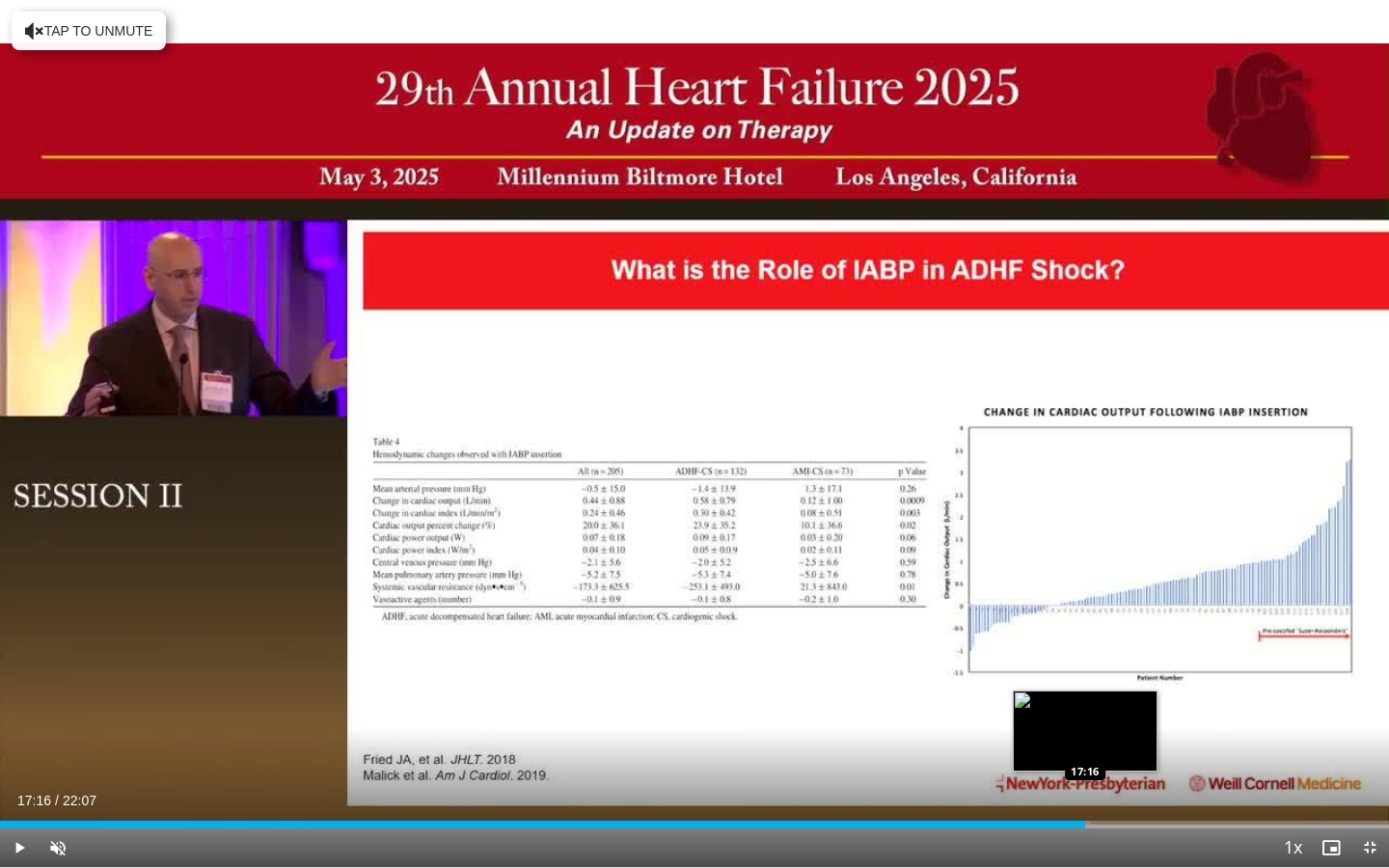 click at bounding box center [1072, 825] 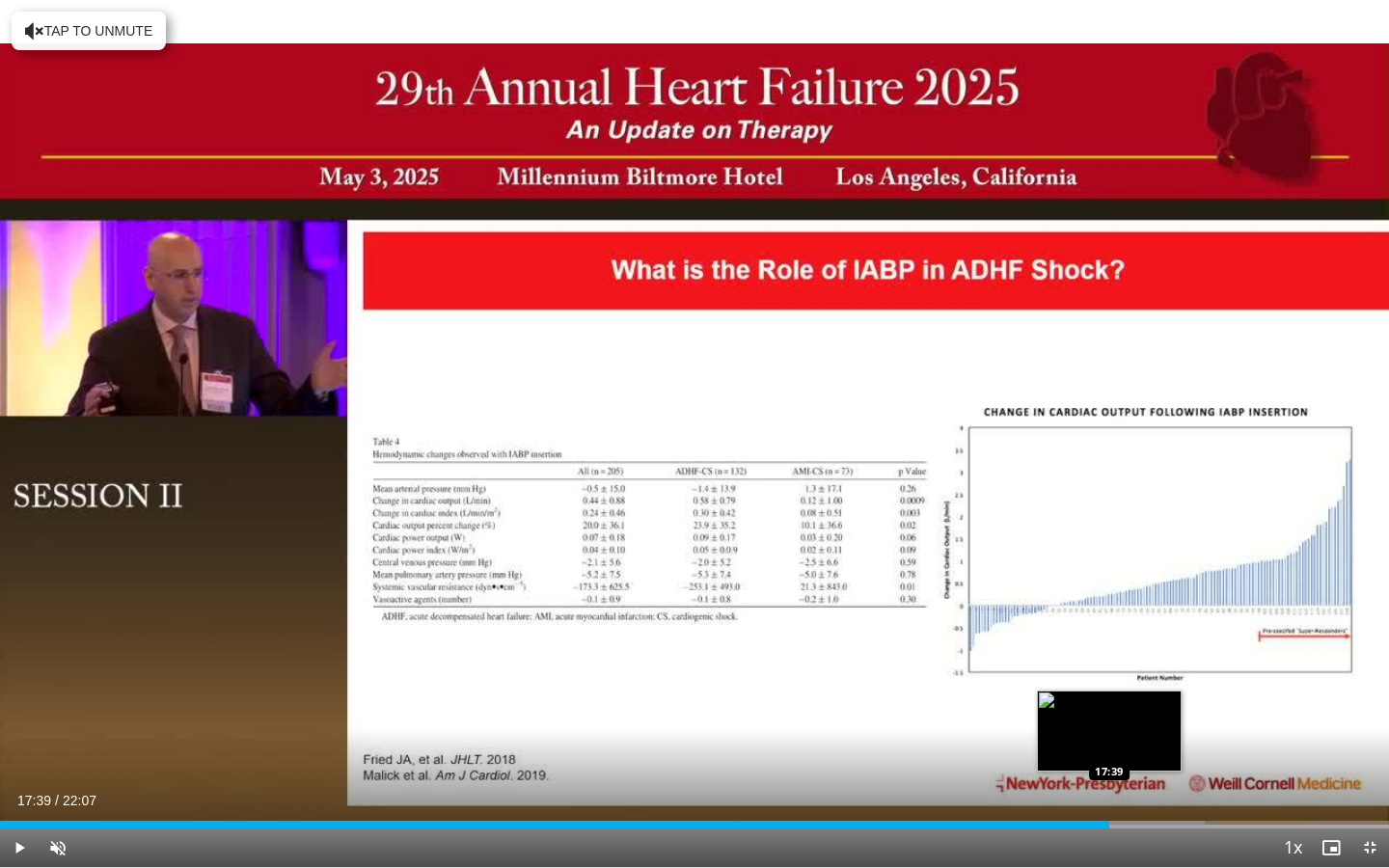click on "Loaded :  86.71% 18:04 17:39" at bounding box center [694, 825] 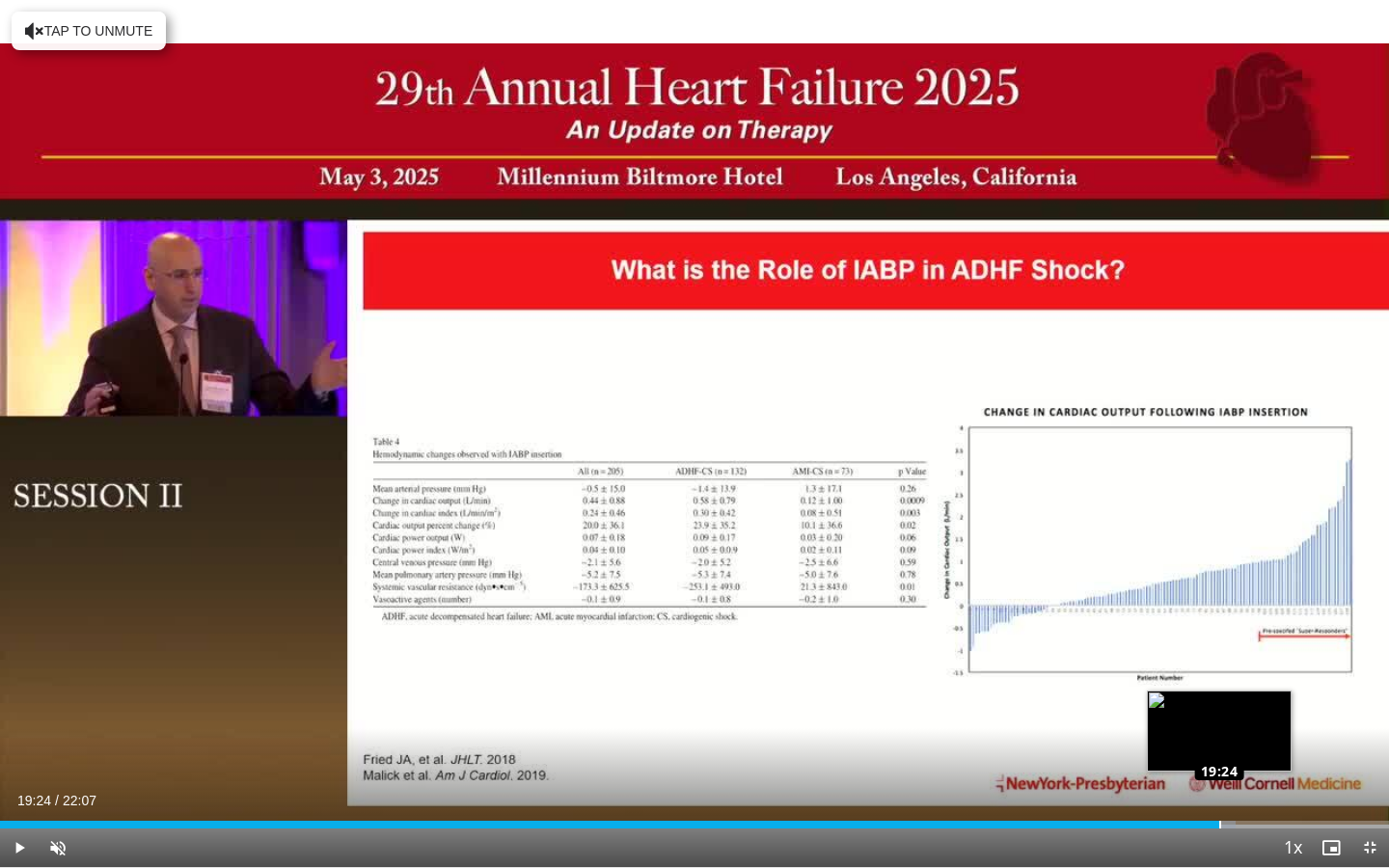 click on "Loaded :  88.95% 19:24 19:24" at bounding box center [694, 825] 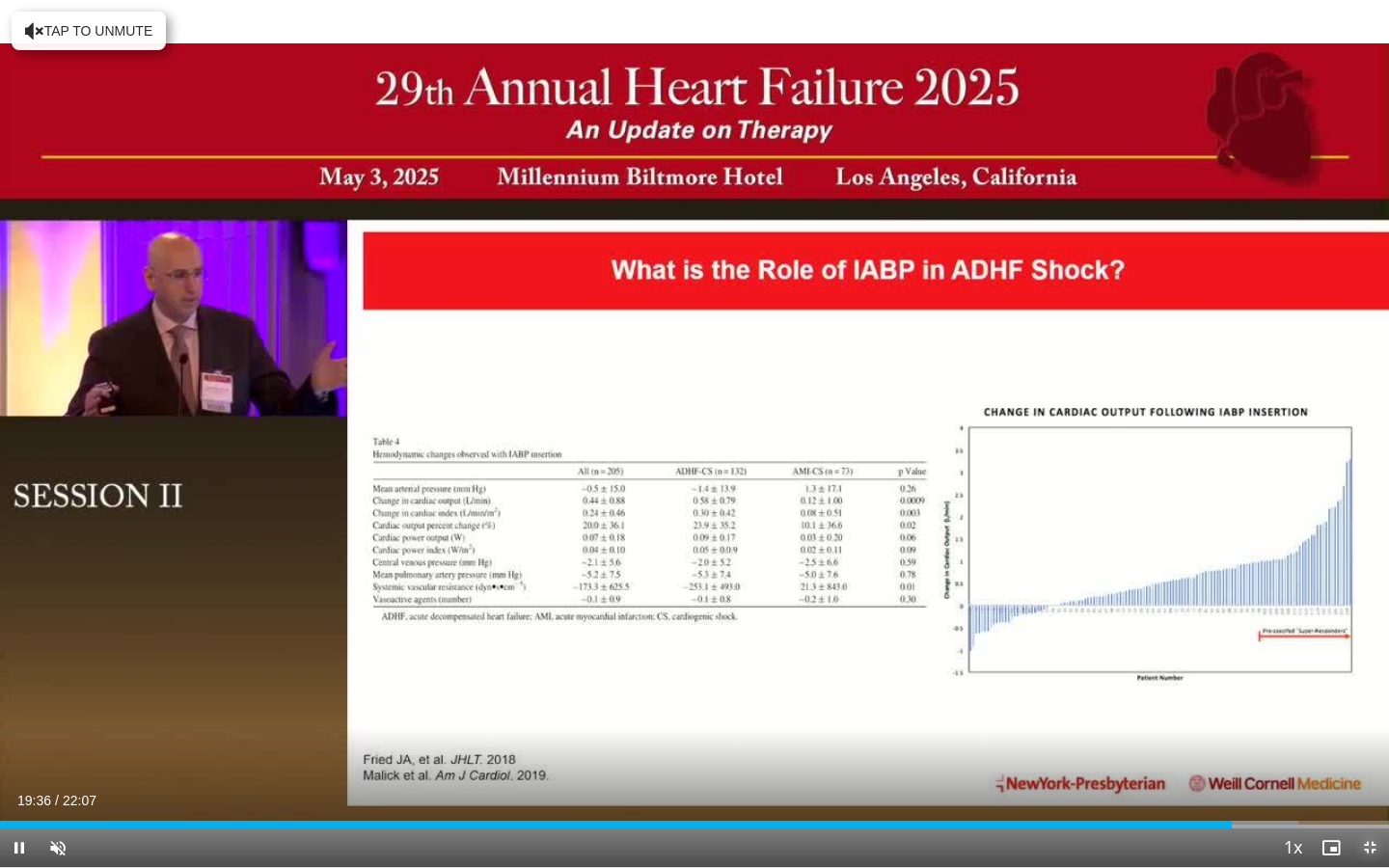 click at bounding box center [1370, 848] 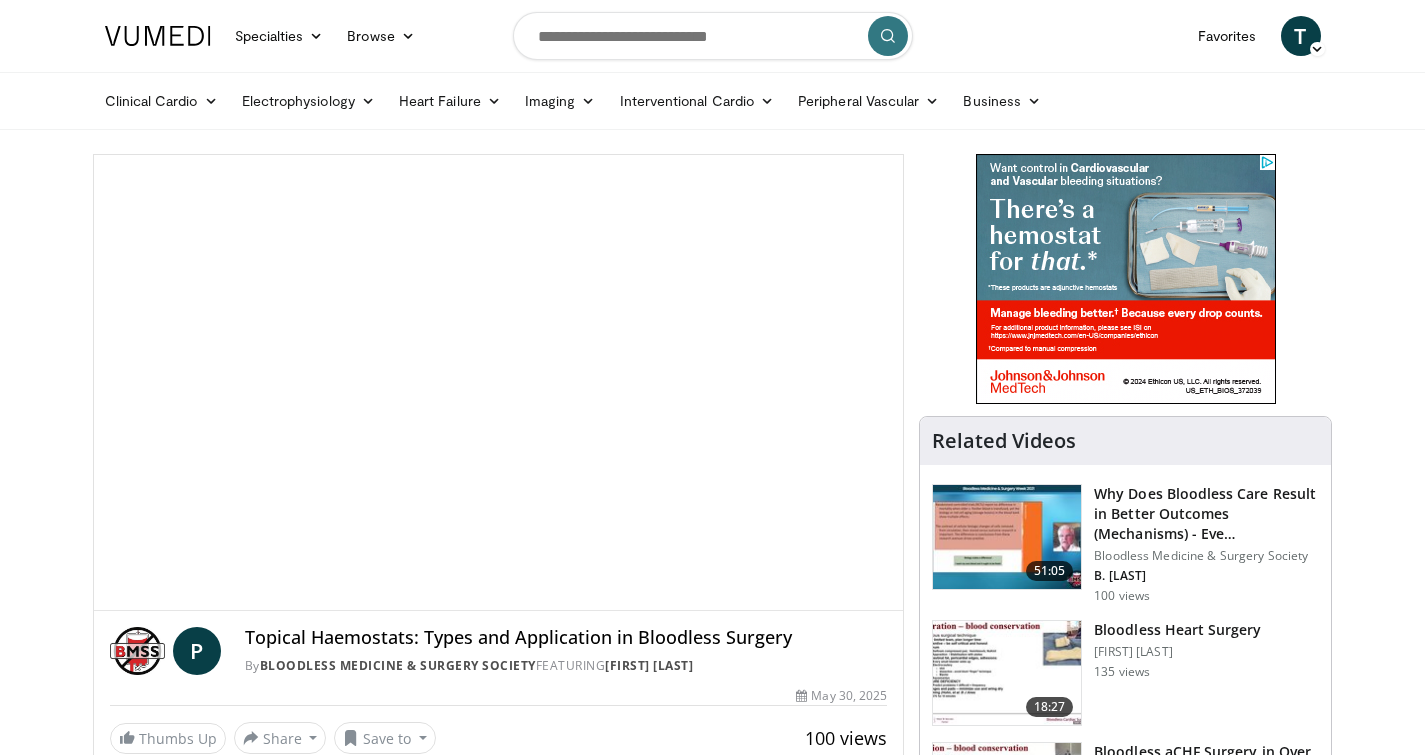 scroll, scrollTop: 0, scrollLeft: 0, axis: both 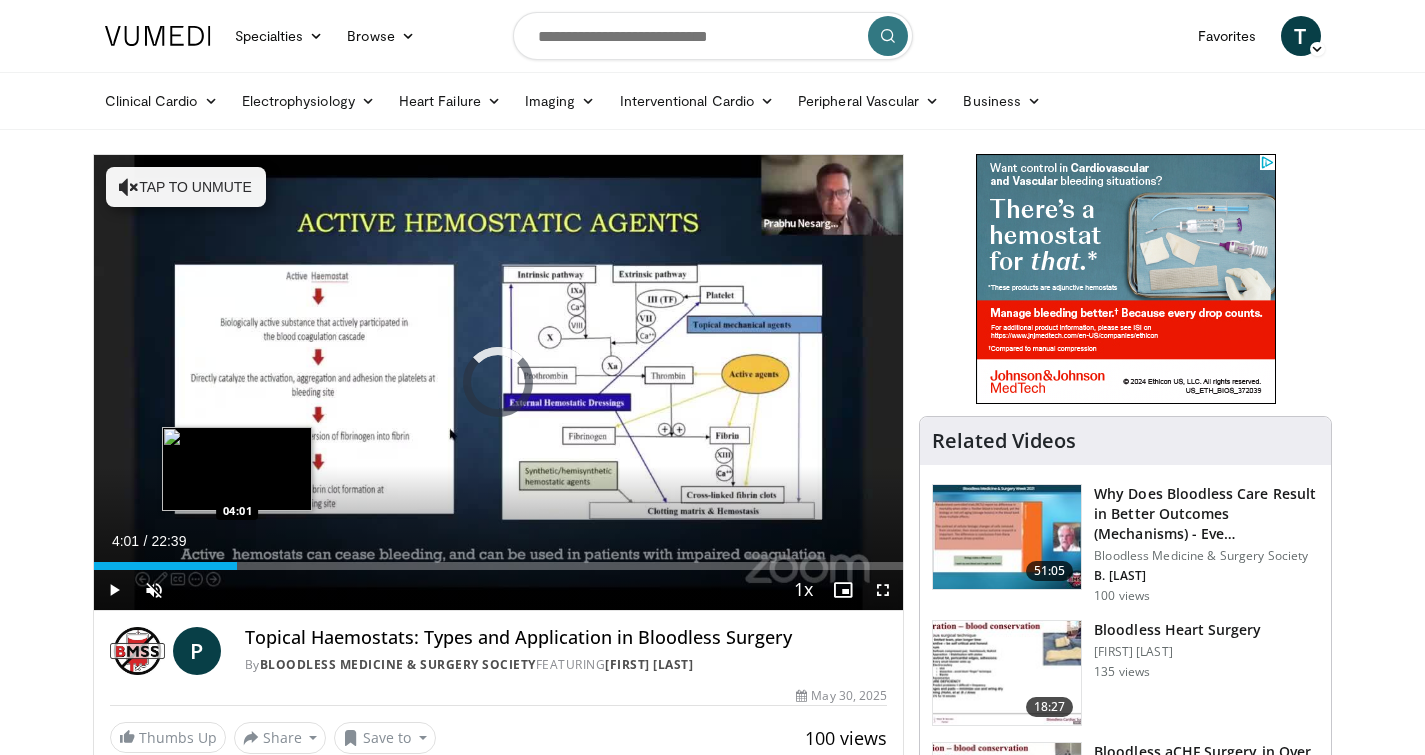 click on "Loaded :  16.89% 04:01 04:01" at bounding box center [499, 566] 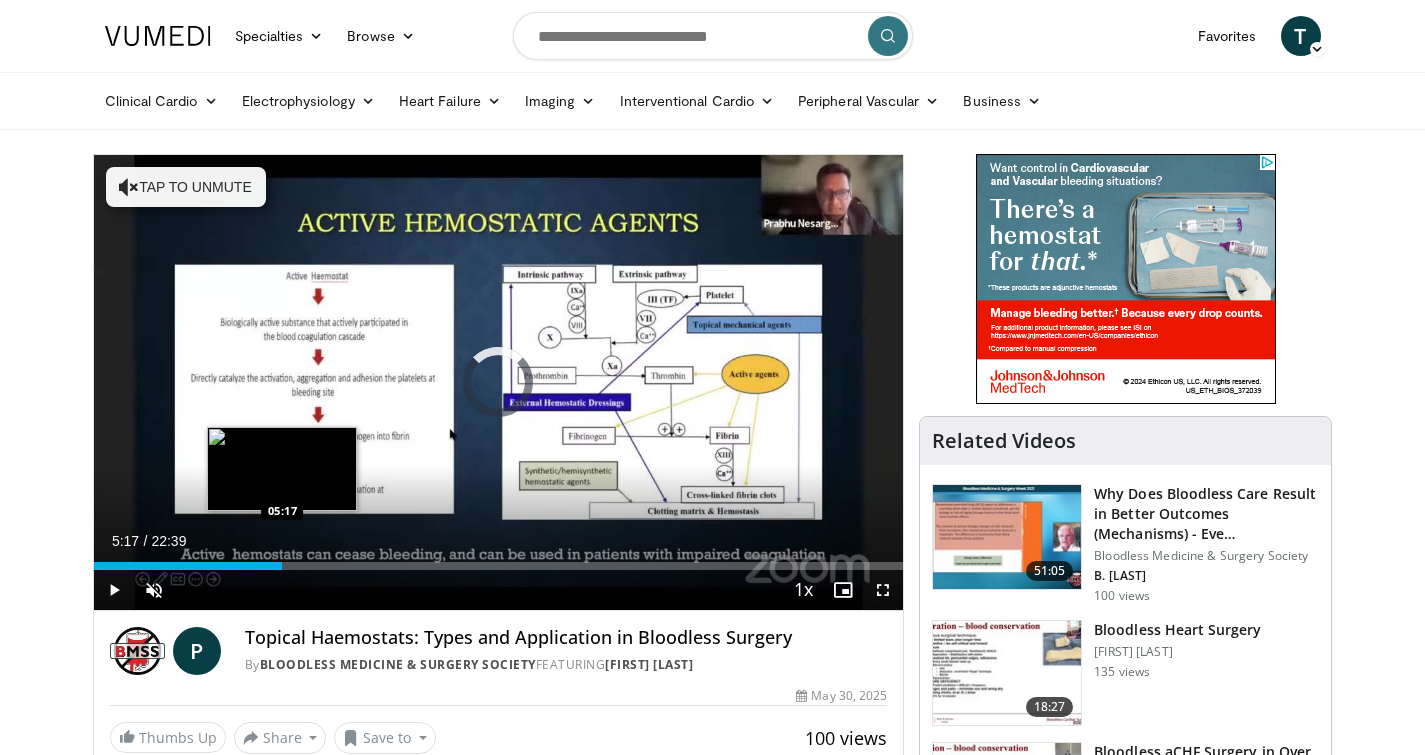 click on "Loaded :  22.77% 04:08 05:17" at bounding box center [499, 566] 